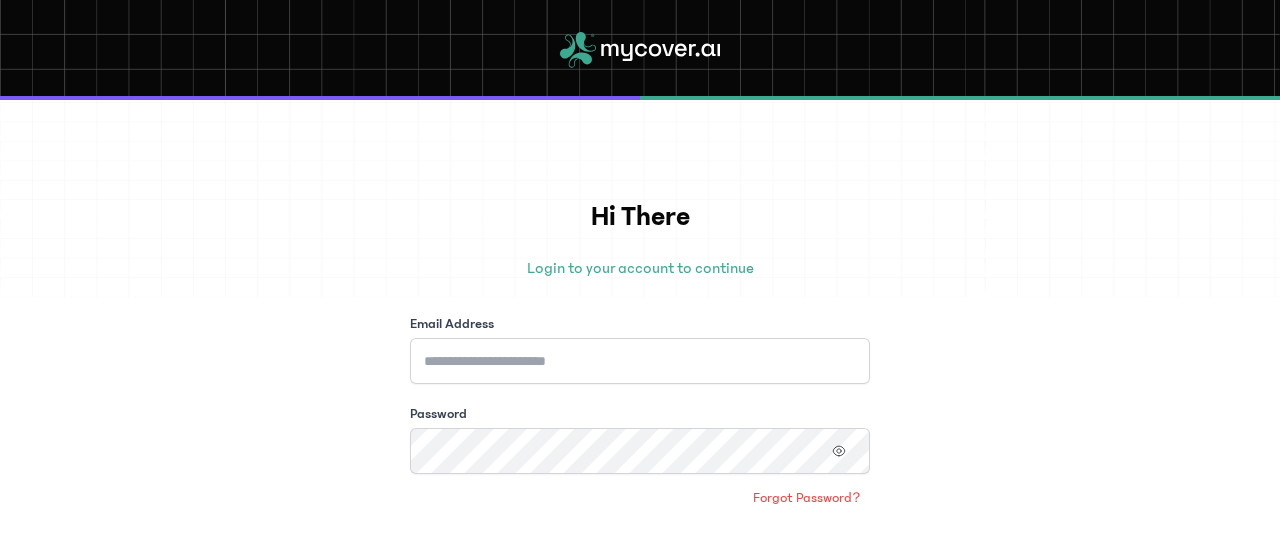 scroll, scrollTop: 0, scrollLeft: 0, axis: both 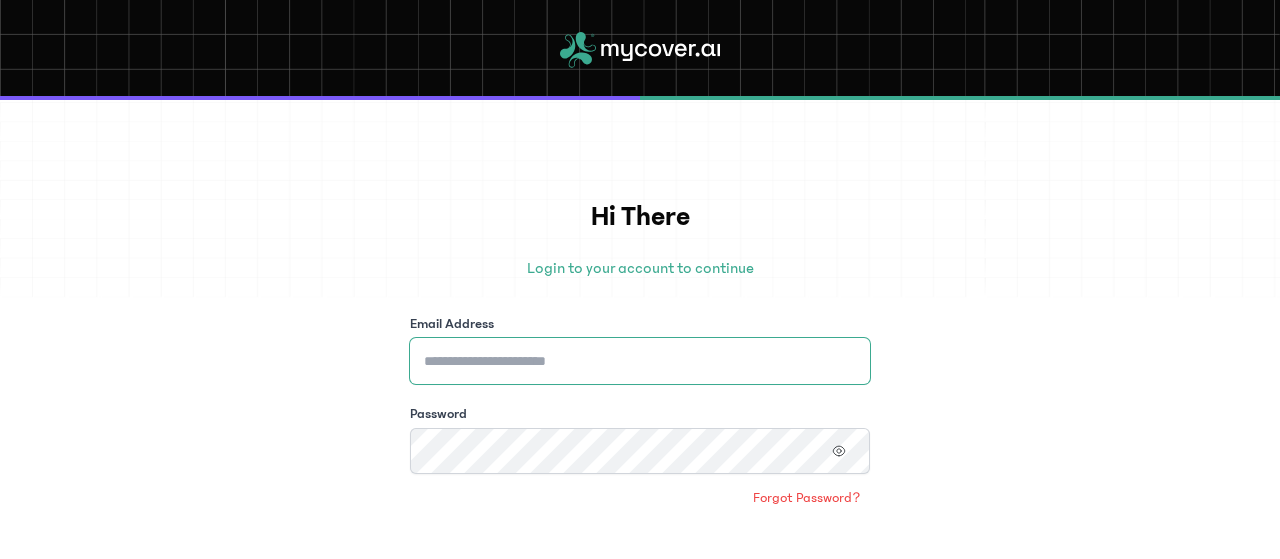 click on "Email Address" at bounding box center [640, 361] 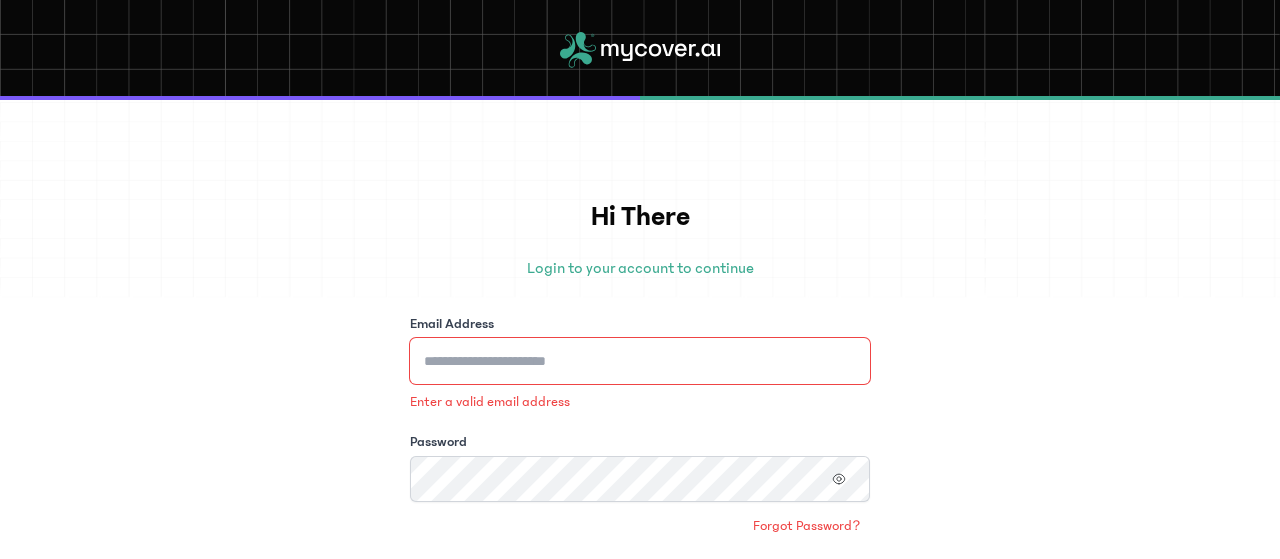 click on "Email Address" at bounding box center (640, 361) 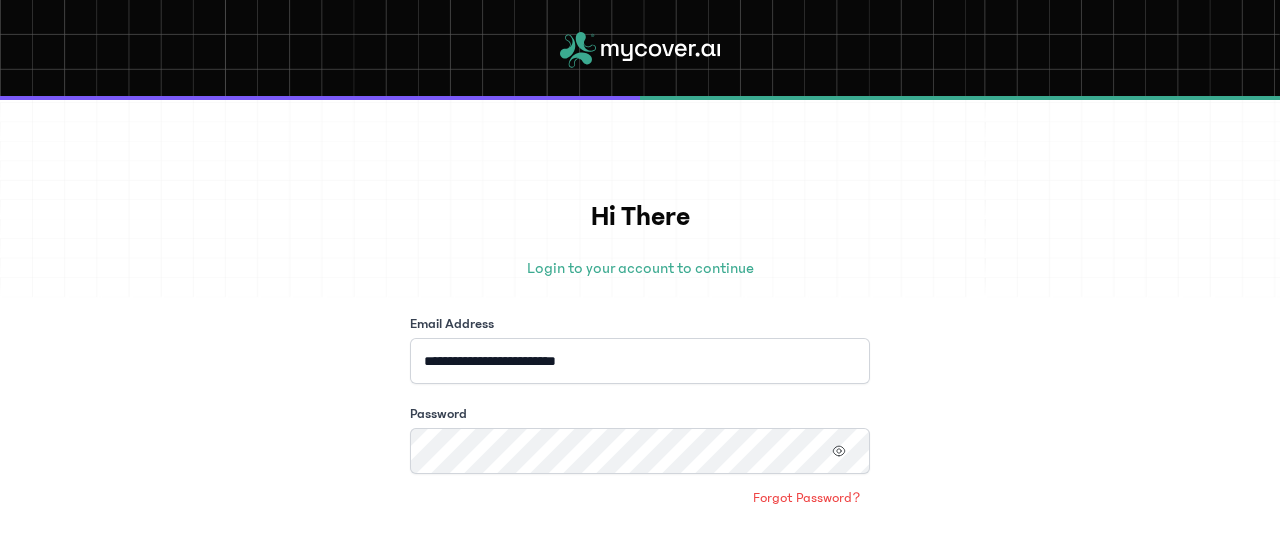 click 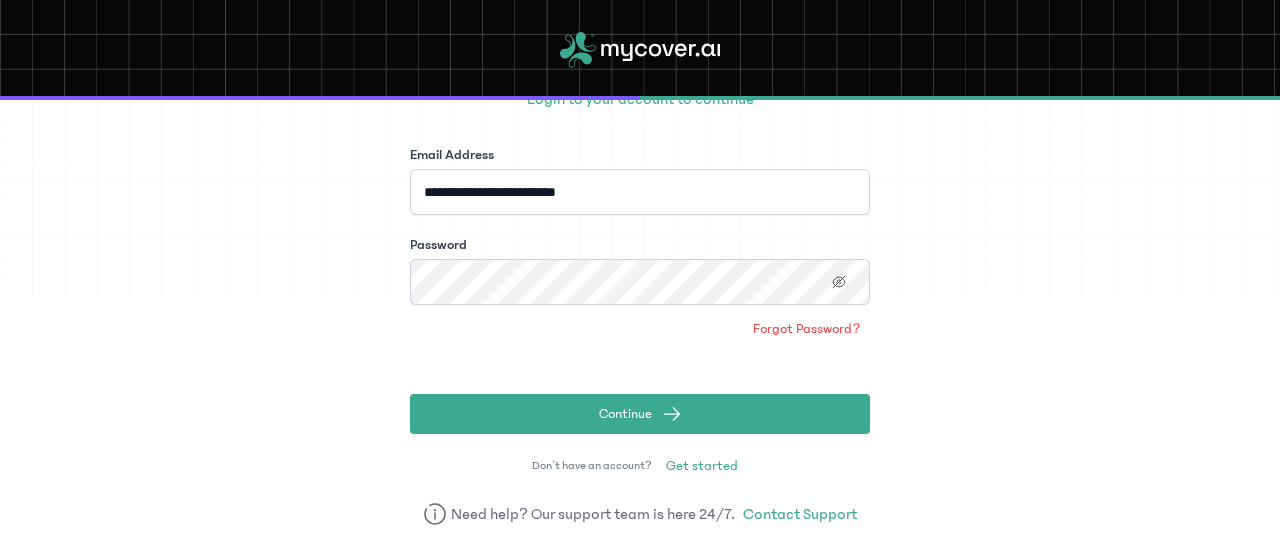 scroll, scrollTop: 176, scrollLeft: 0, axis: vertical 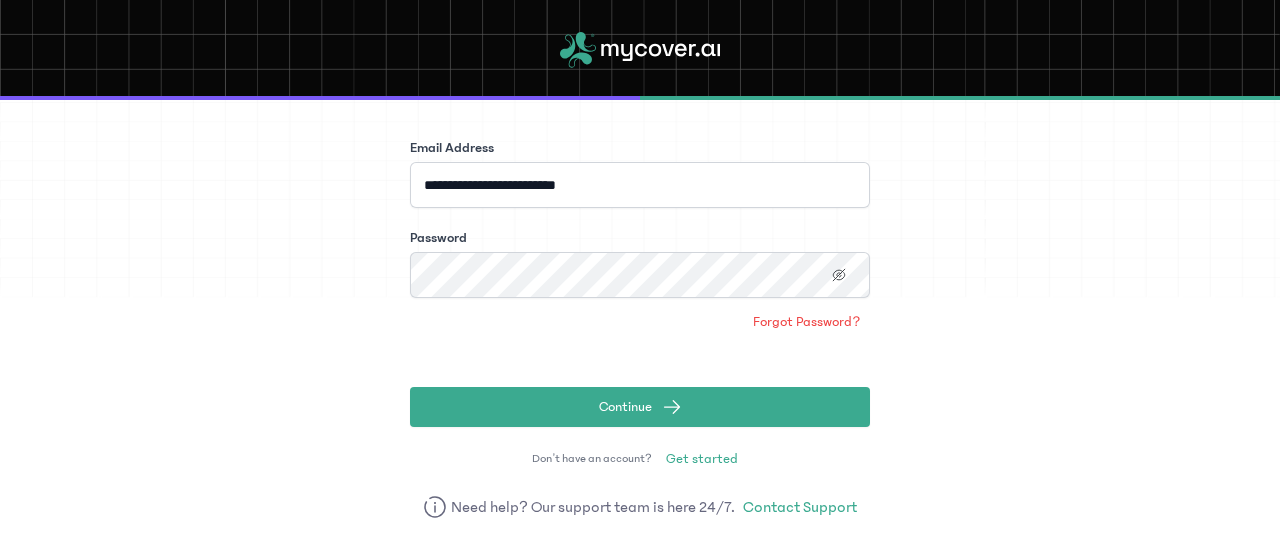 click on "Continue" 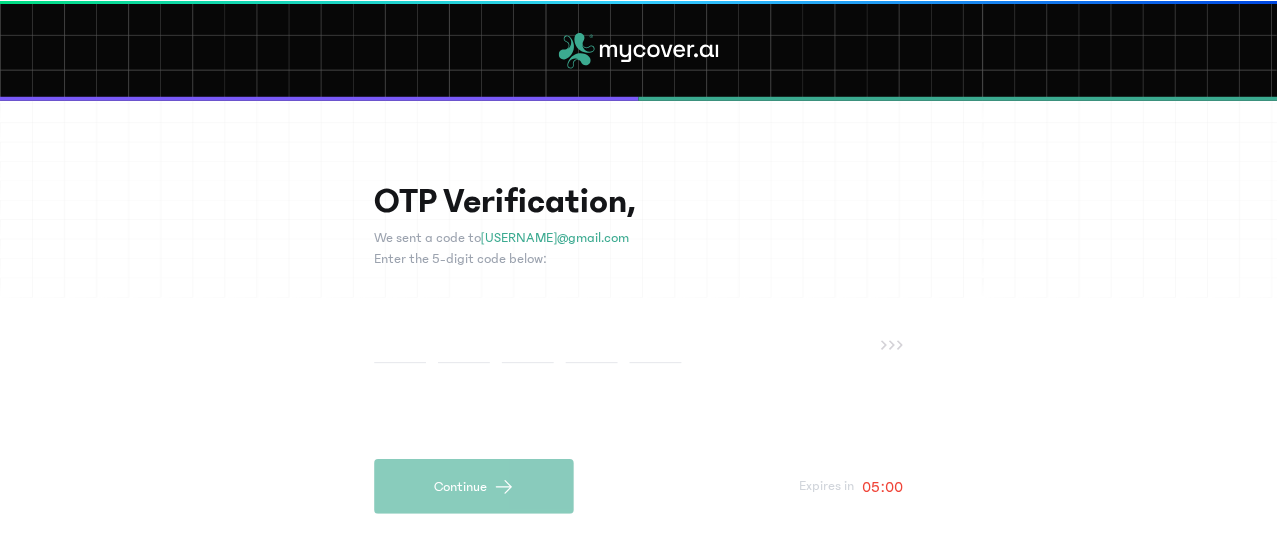 scroll, scrollTop: 0, scrollLeft: 0, axis: both 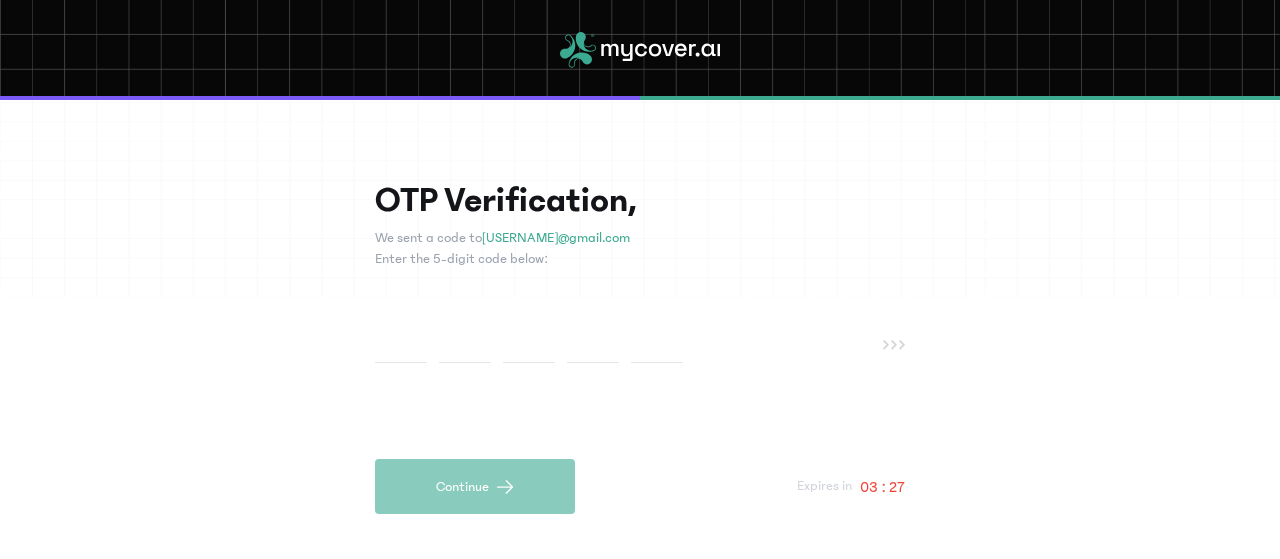 type on "*" 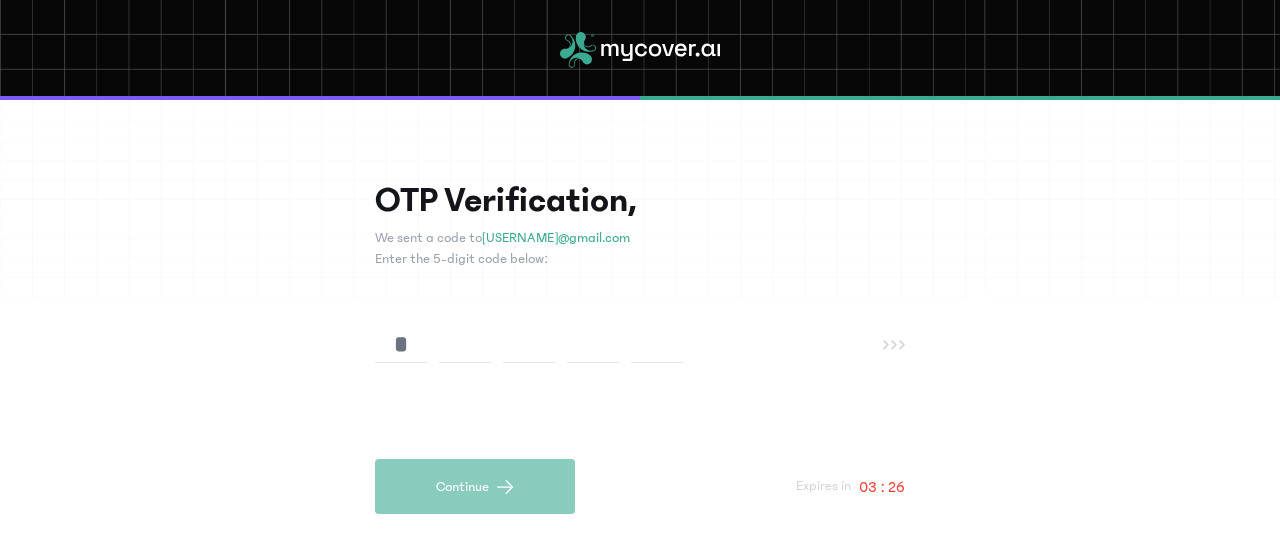 type on "*" 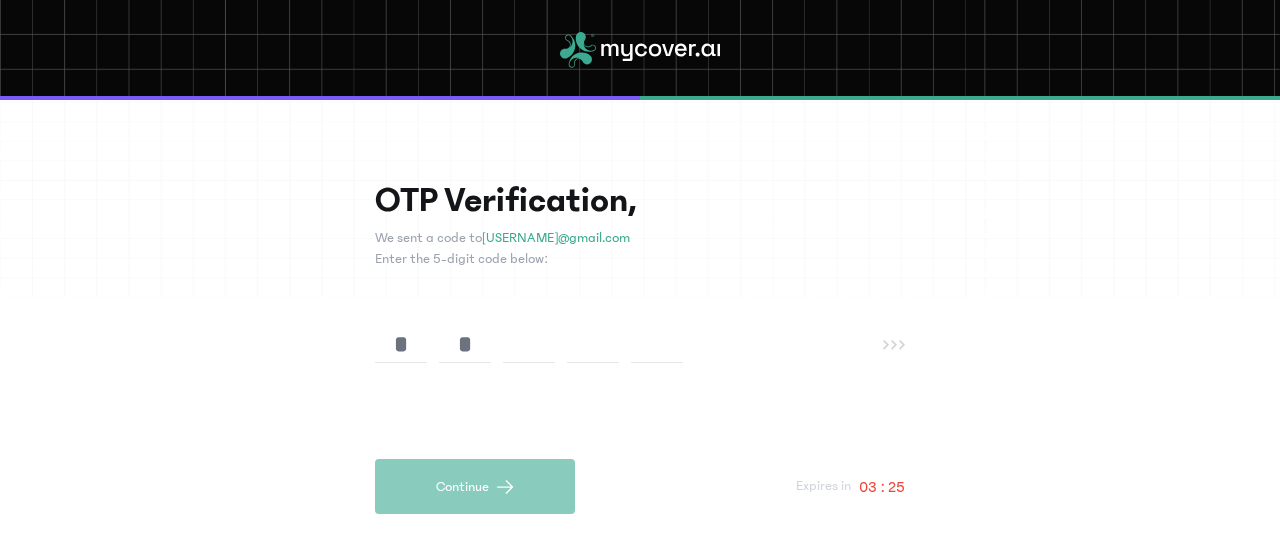 type on "*" 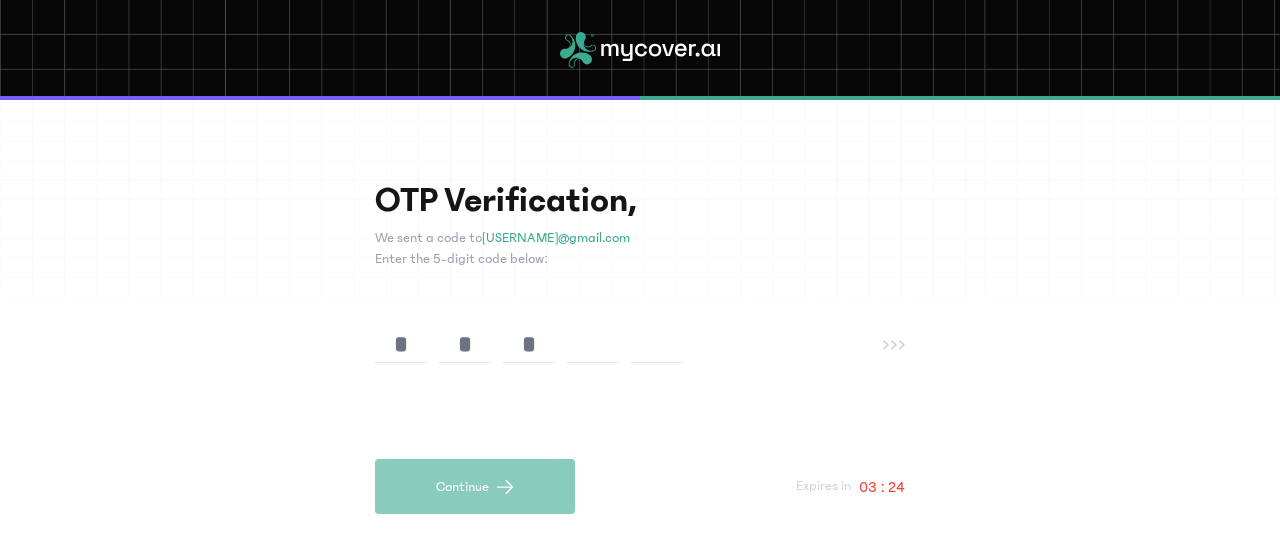 type on "*" 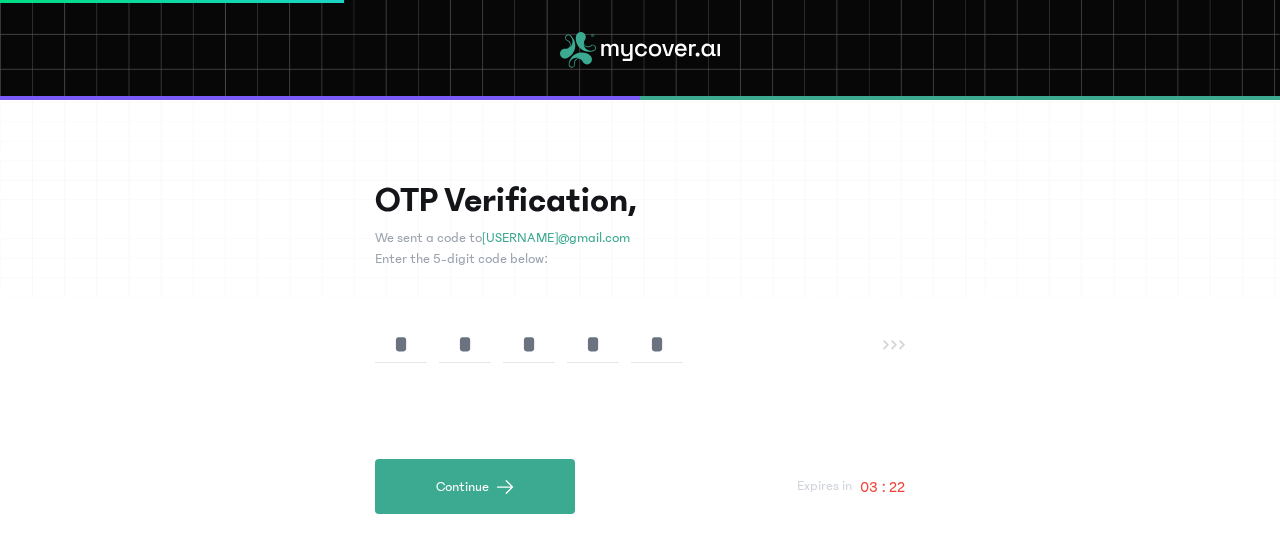 type on "*" 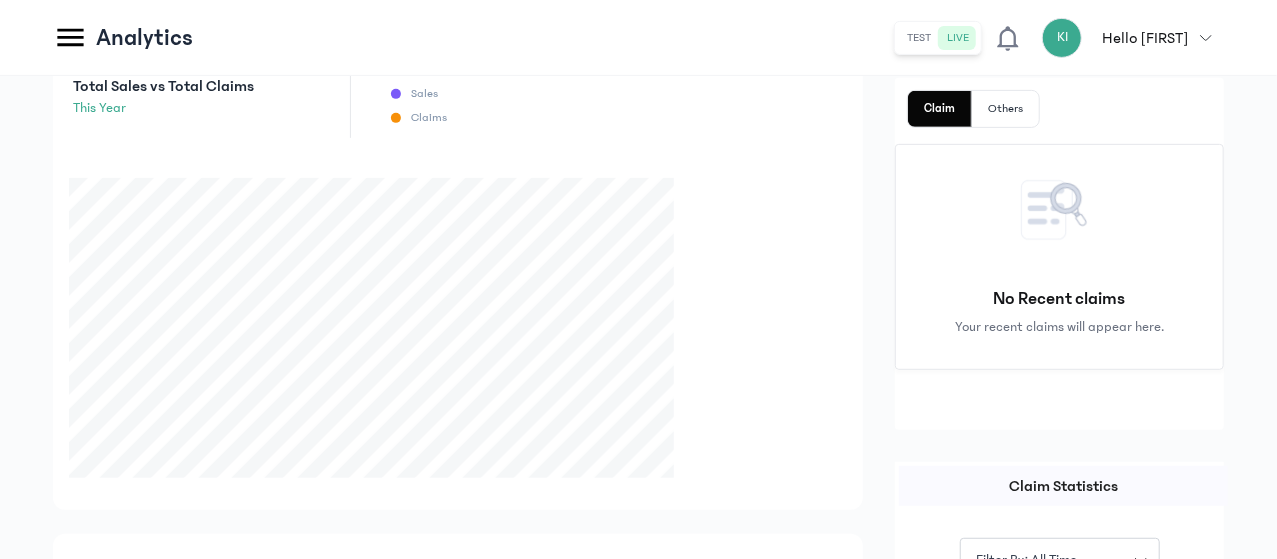 scroll, scrollTop: 400, scrollLeft: 0, axis: vertical 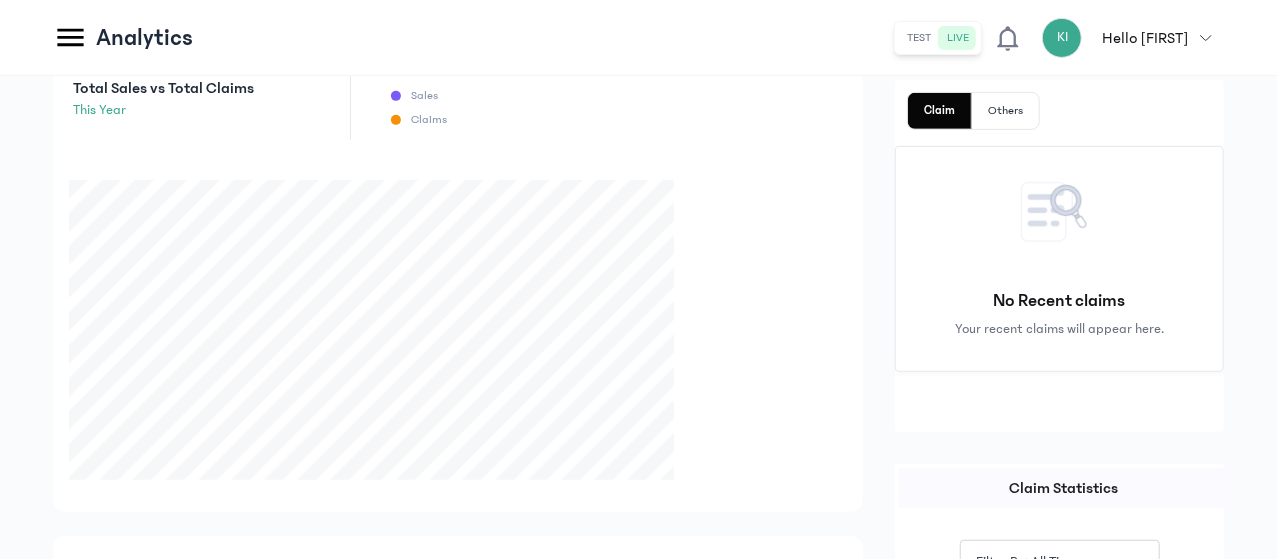 click on "Policies" at bounding box center [-167, 351] 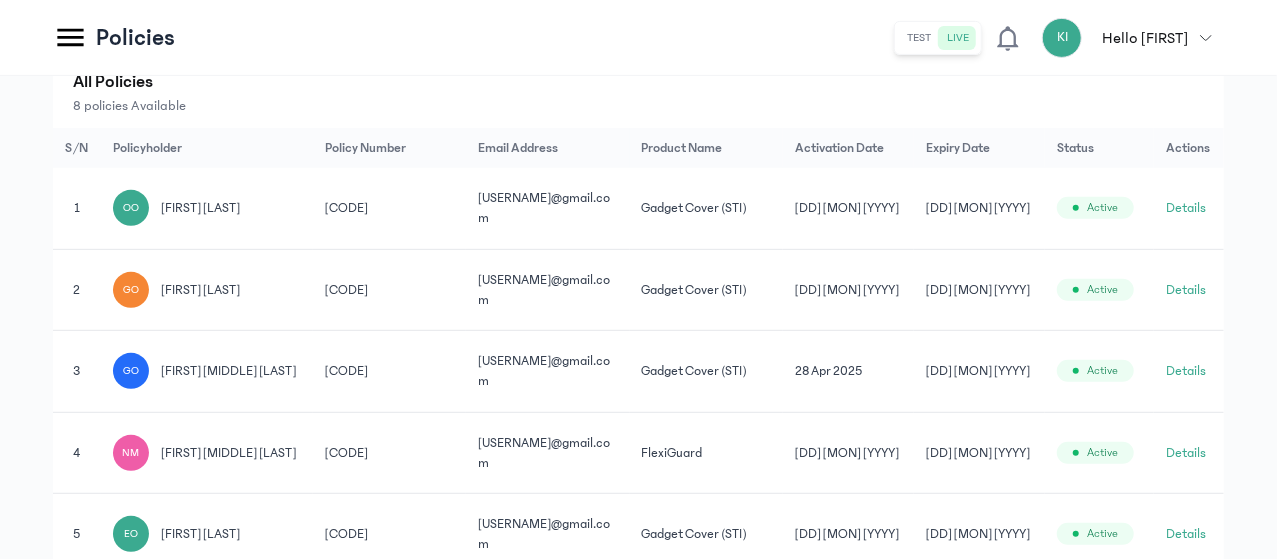 scroll, scrollTop: 398, scrollLeft: 0, axis: vertical 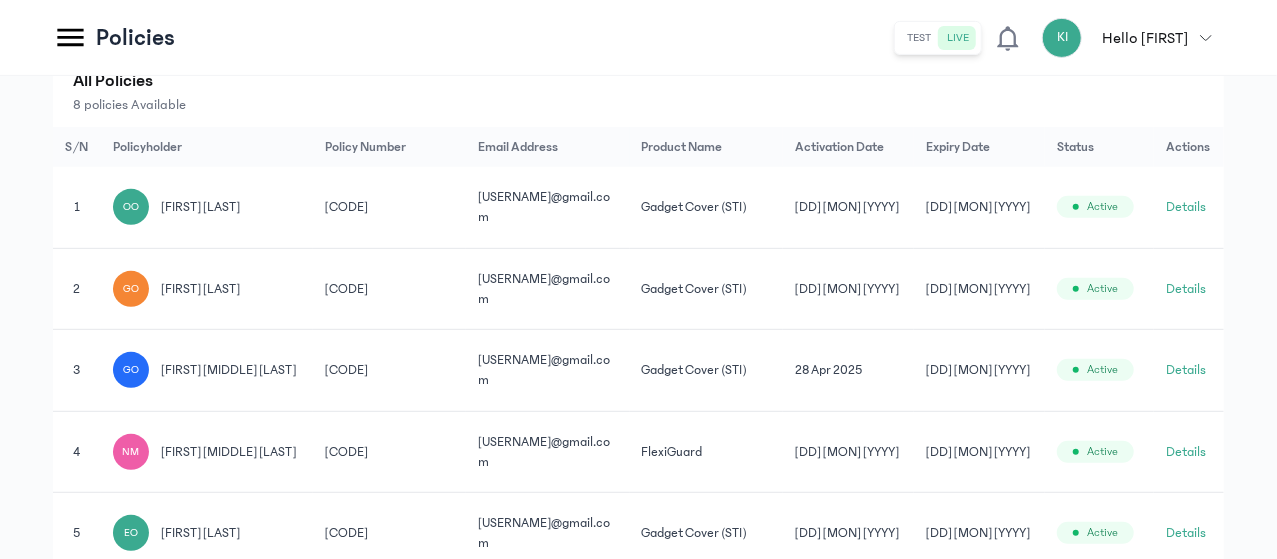 click on "Products" at bounding box center (-162, 518) 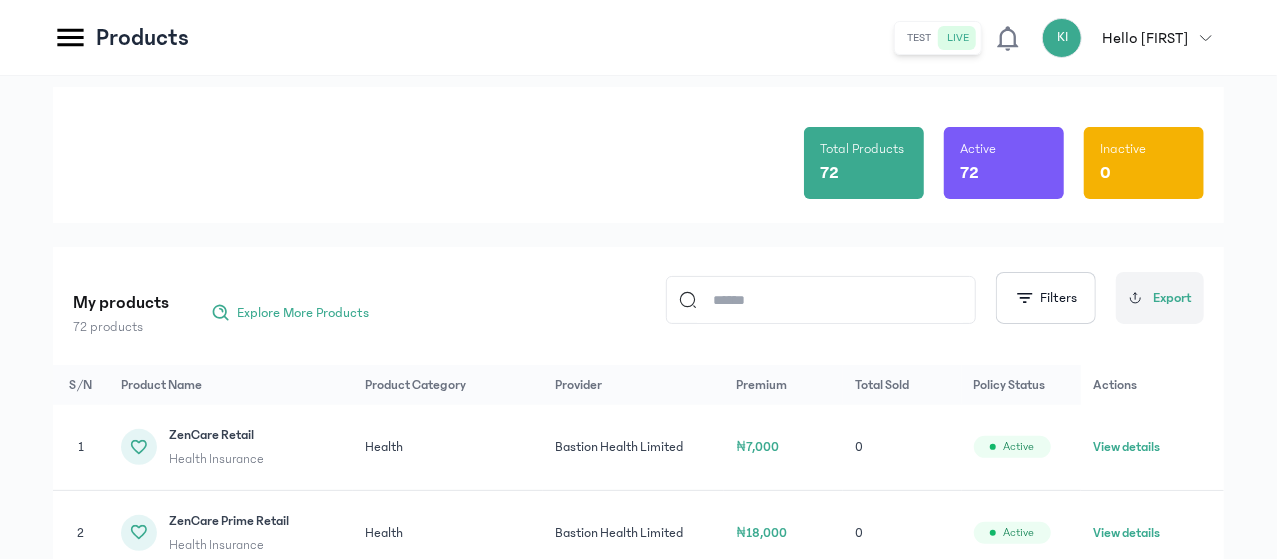 scroll, scrollTop: 59, scrollLeft: 0, axis: vertical 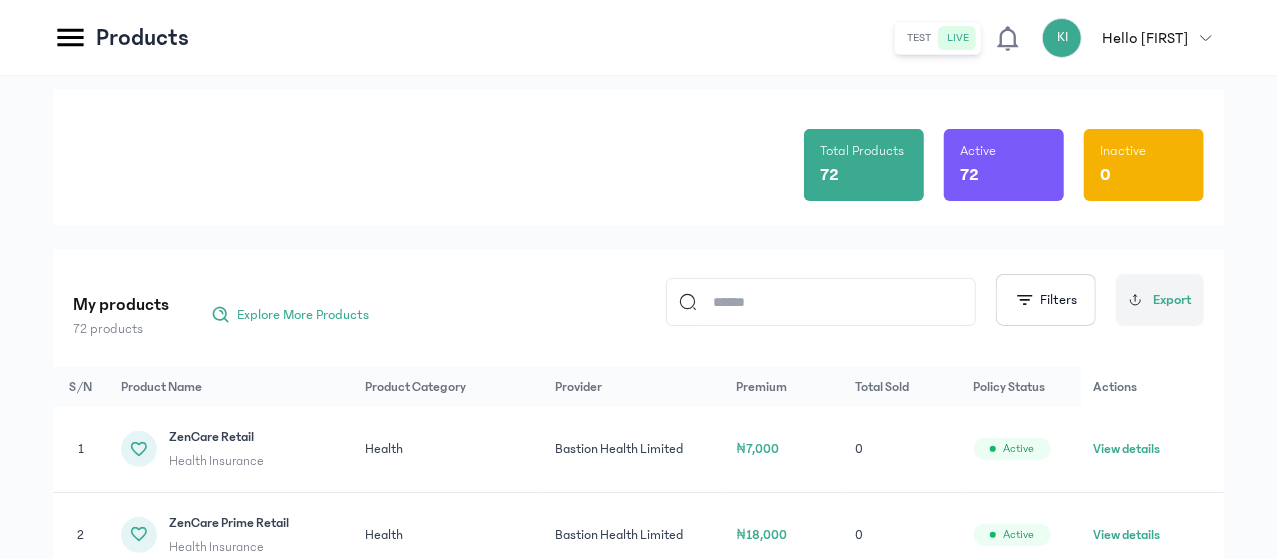 click 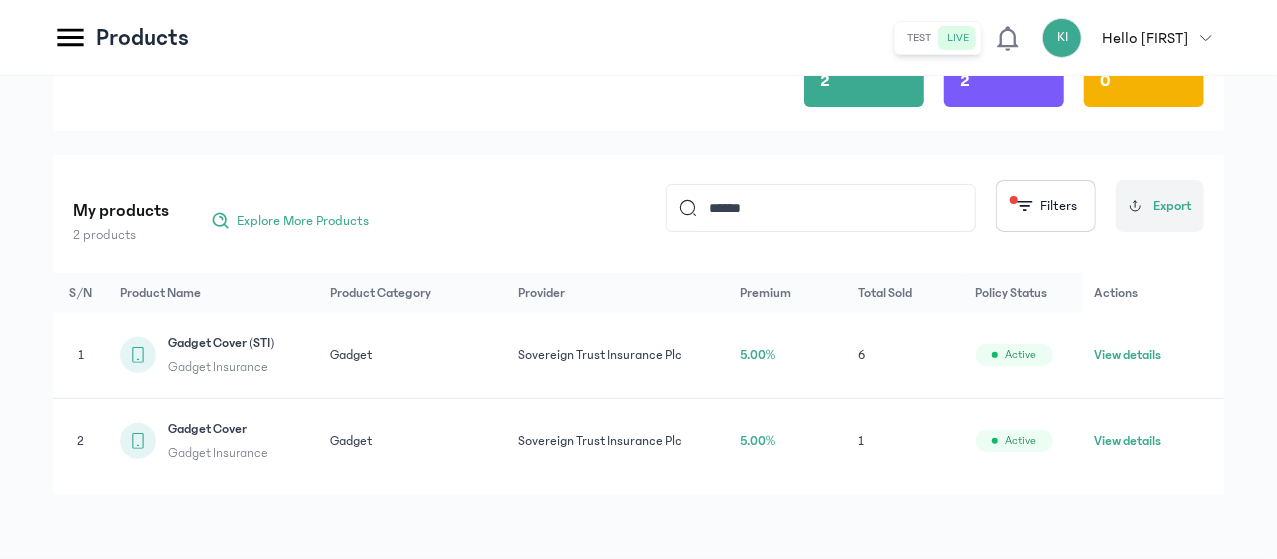 scroll, scrollTop: 206, scrollLeft: 0, axis: vertical 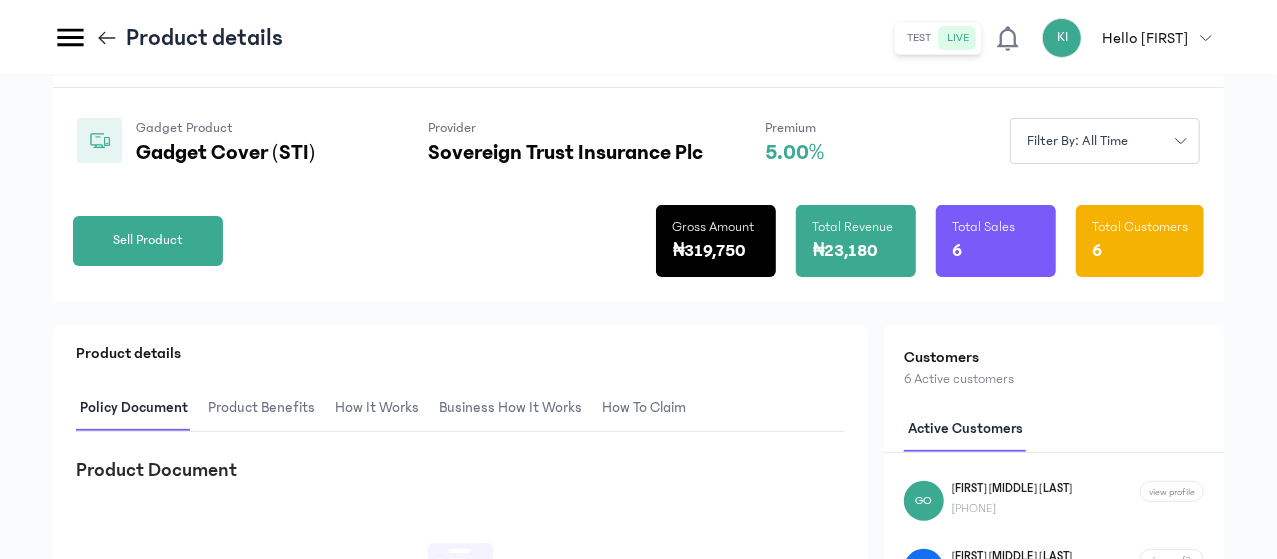 click on "Sell Product" at bounding box center [148, 240] 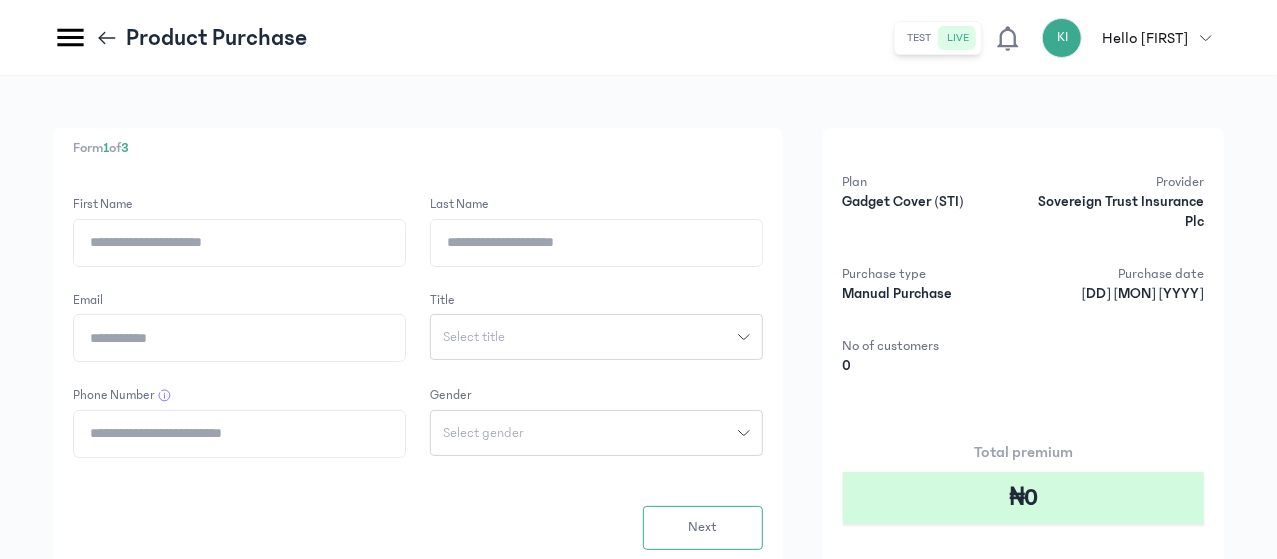 scroll, scrollTop: 23, scrollLeft: 0, axis: vertical 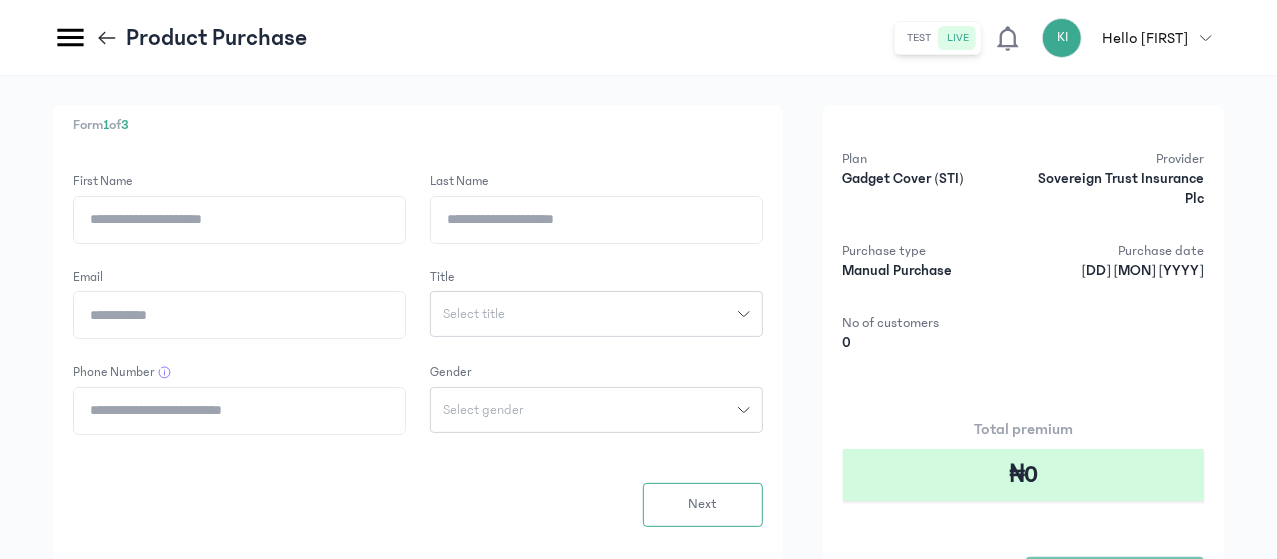 click 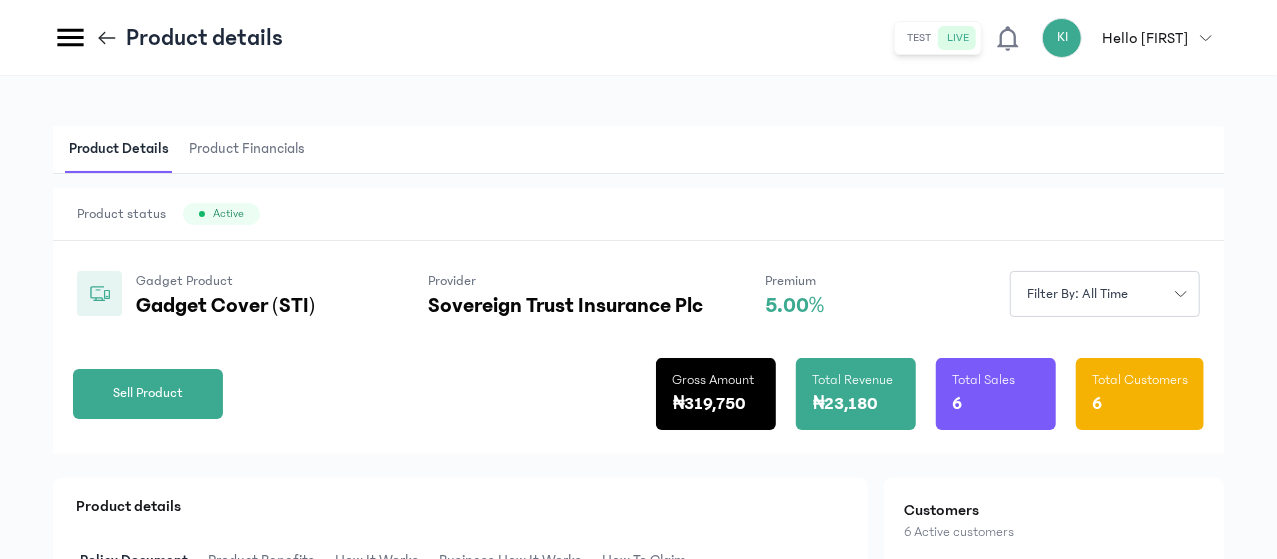 scroll, scrollTop: 4, scrollLeft: 0, axis: vertical 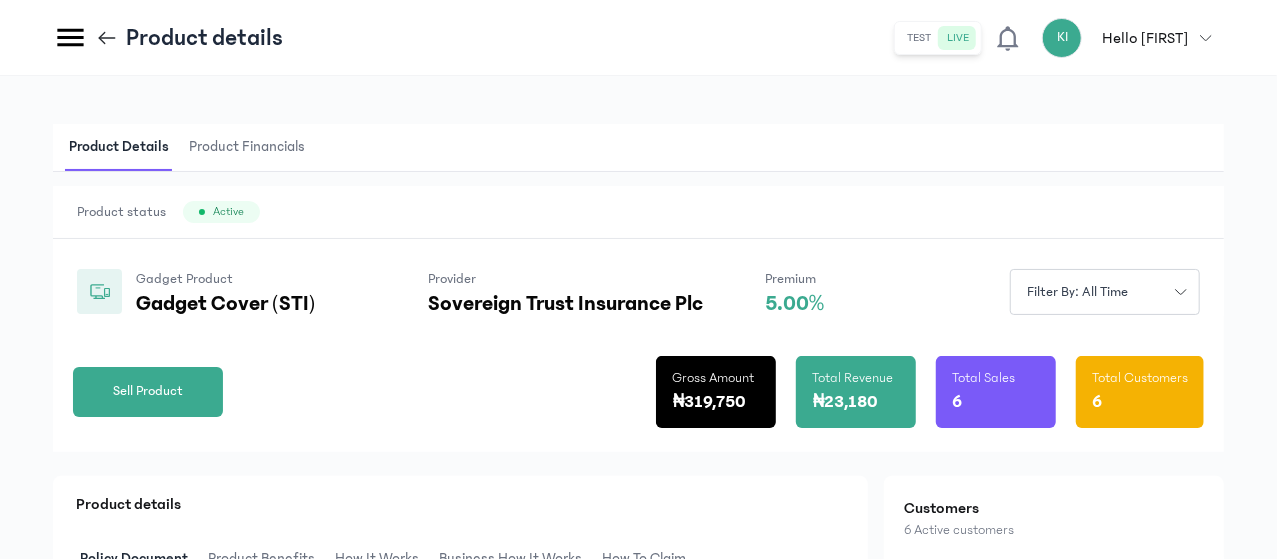 click 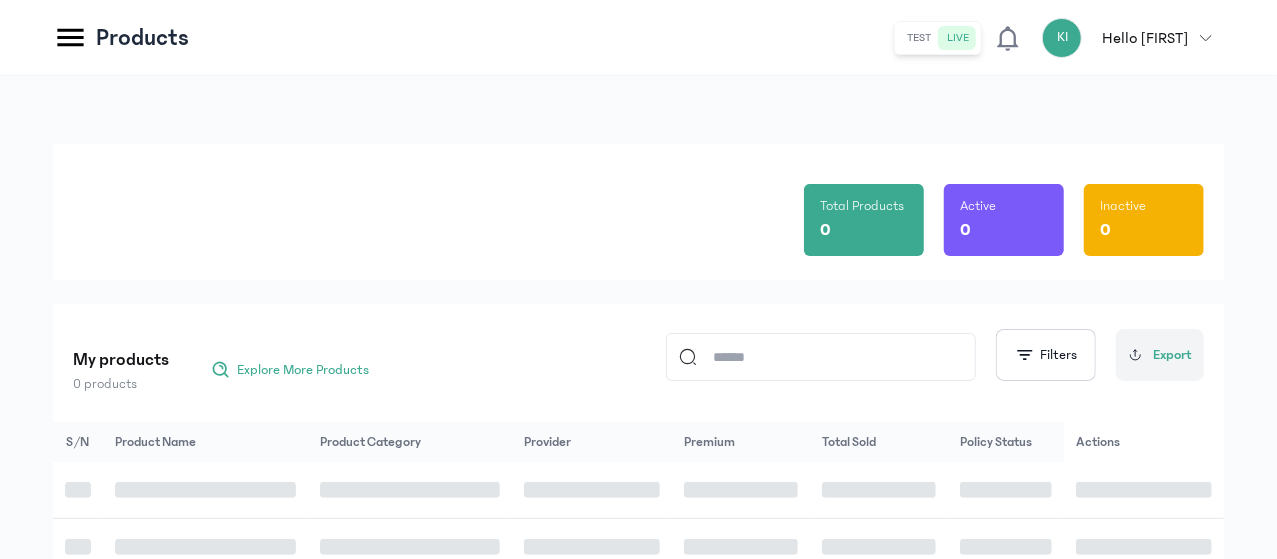 scroll, scrollTop: 206, scrollLeft: 0, axis: vertical 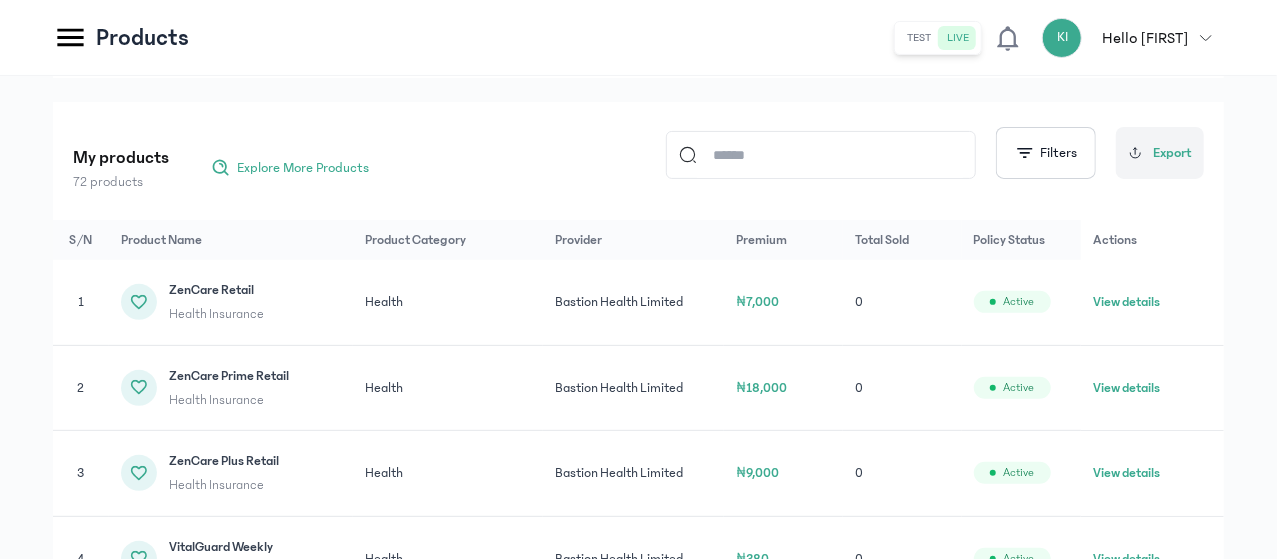 click on "View details" 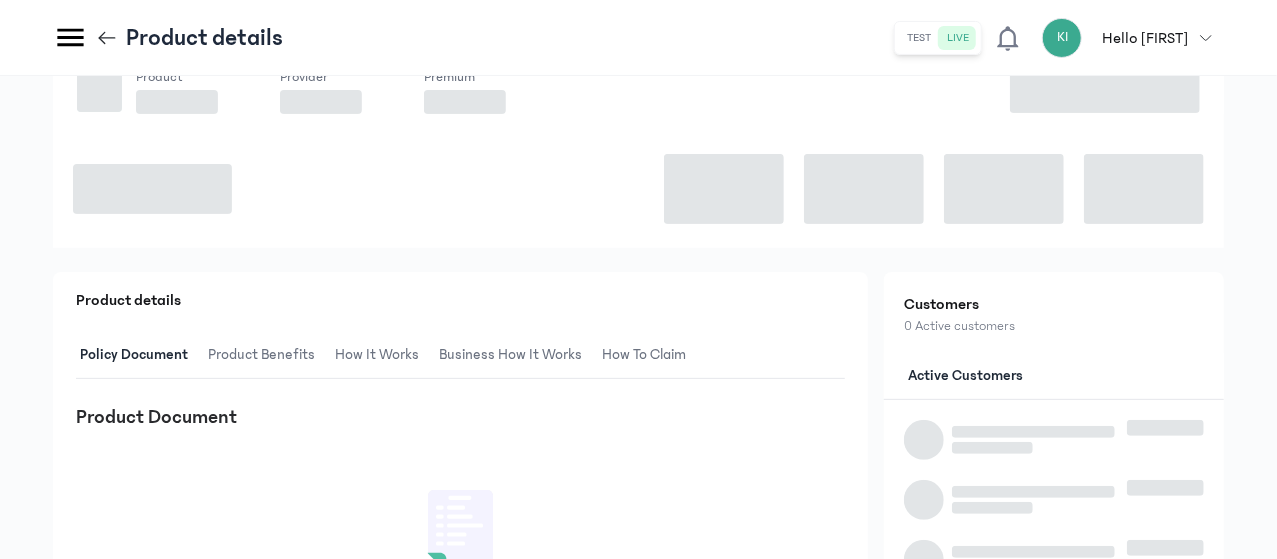 scroll, scrollTop: 0, scrollLeft: 0, axis: both 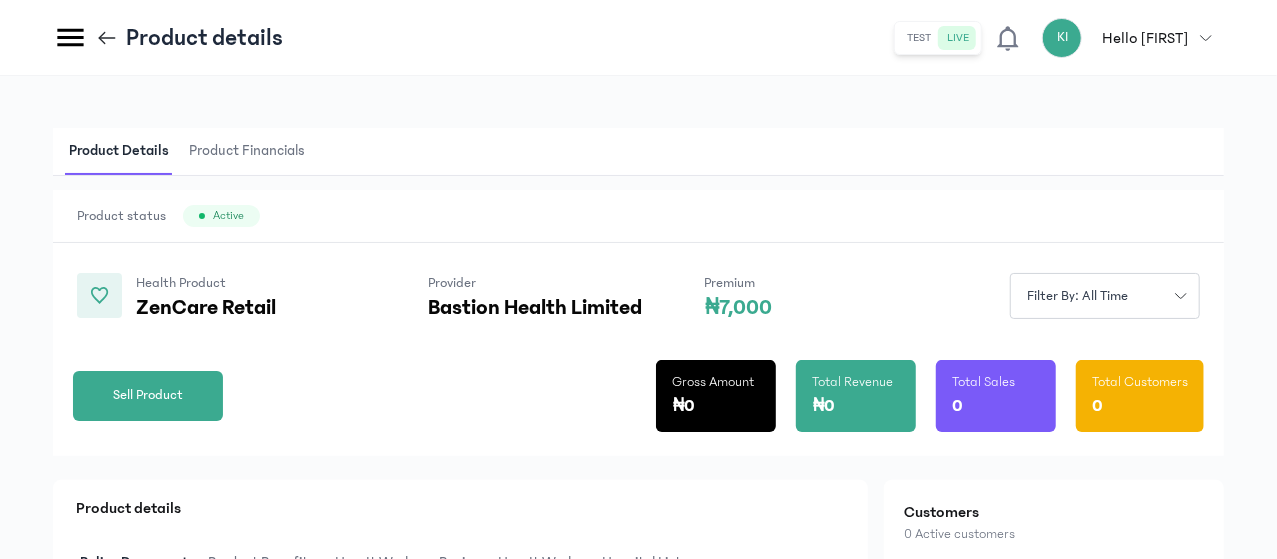 click 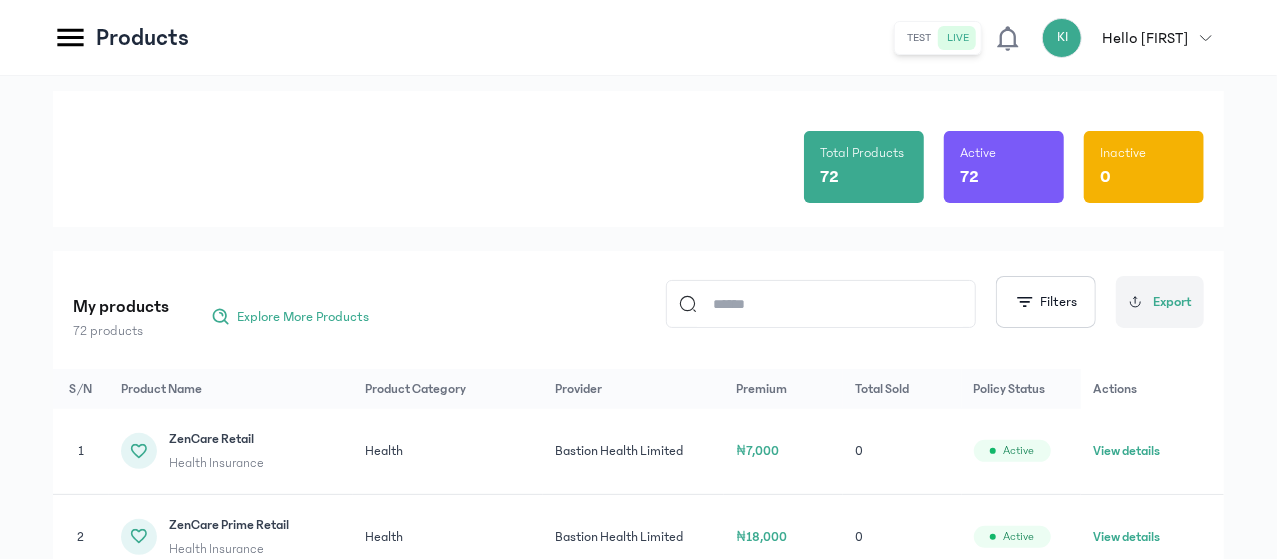 scroll, scrollTop: 0, scrollLeft: 0, axis: both 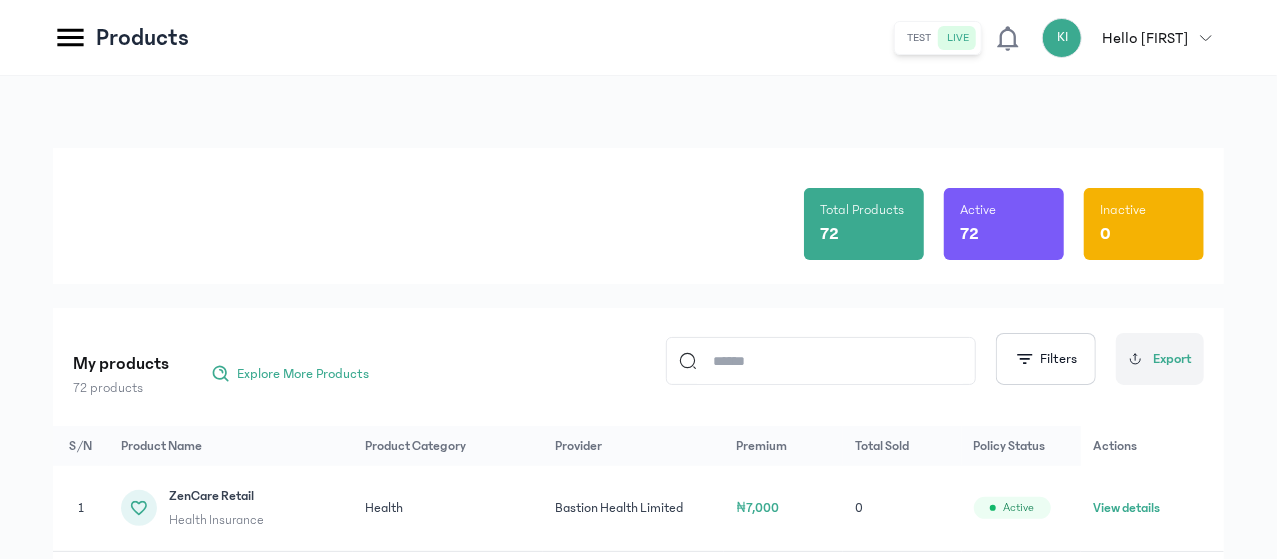 click 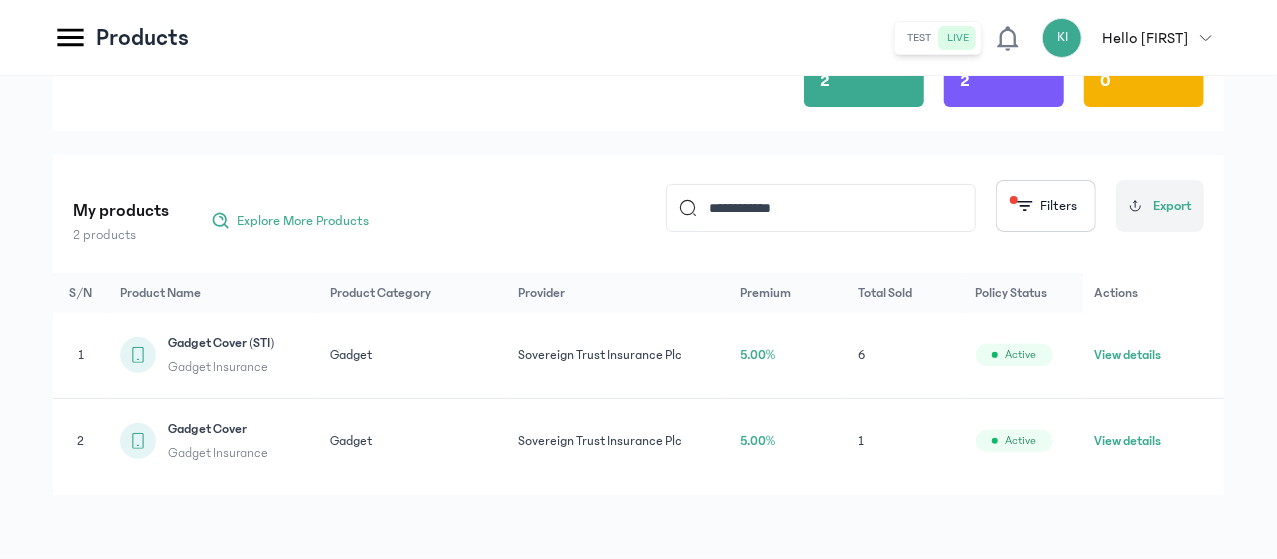 scroll, scrollTop: 201, scrollLeft: 0, axis: vertical 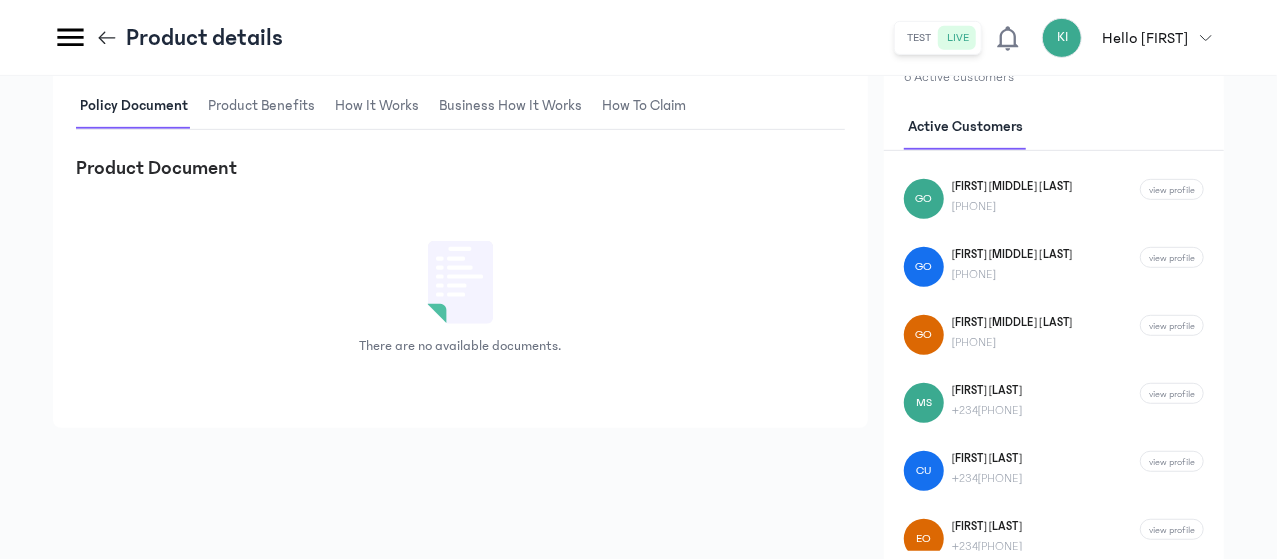 click on "Product Benefits" at bounding box center [261, 106] 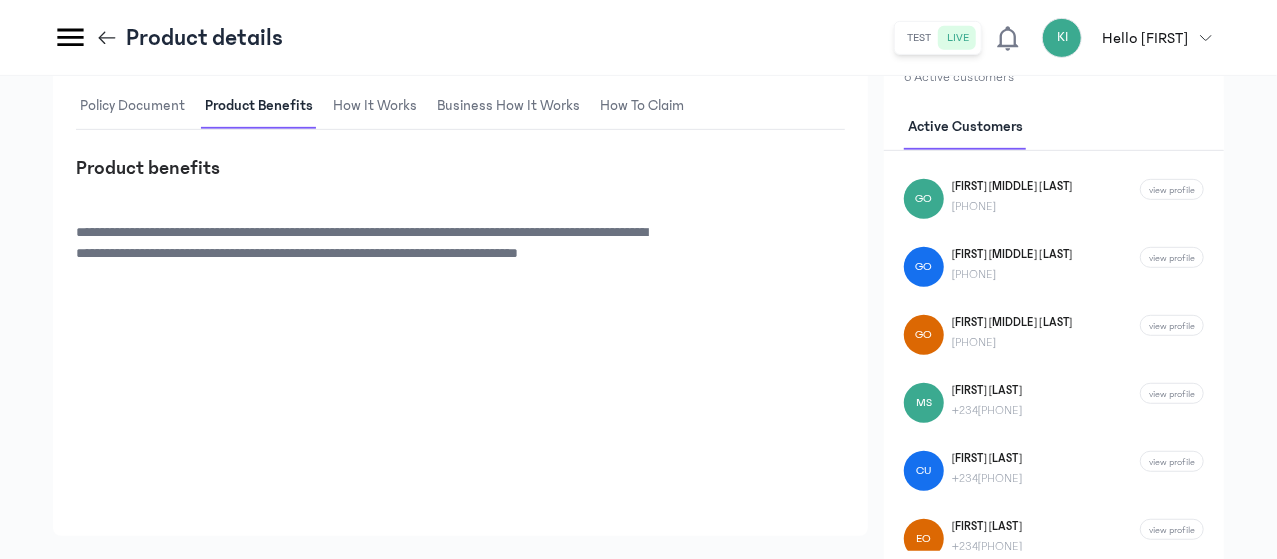 click on "How It Works" at bounding box center (375, 106) 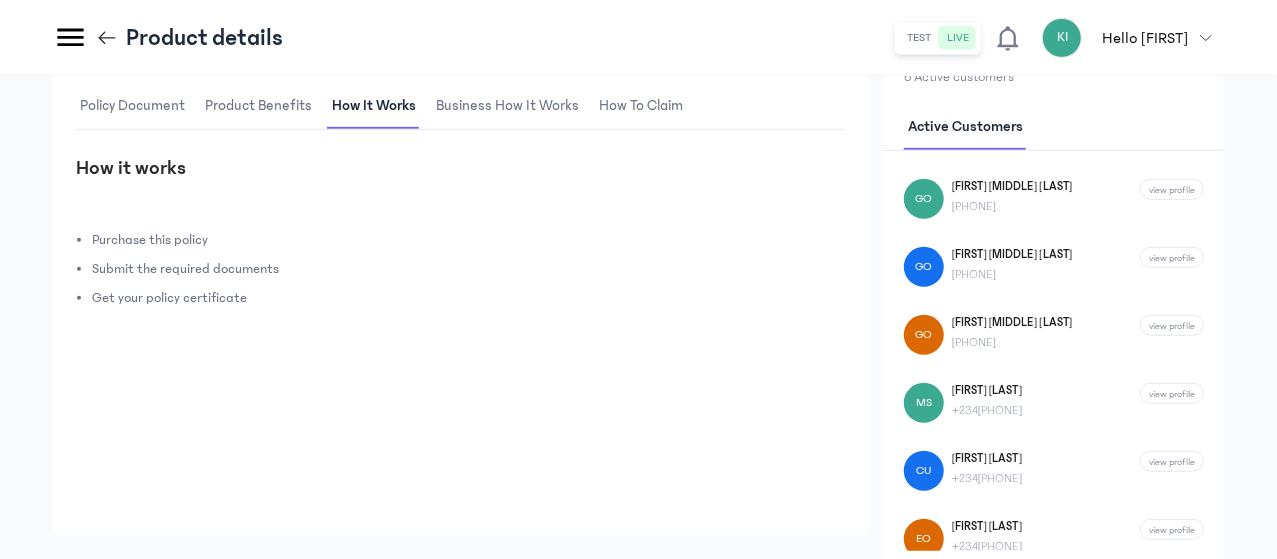 click on "Business How It Works" at bounding box center (507, 106) 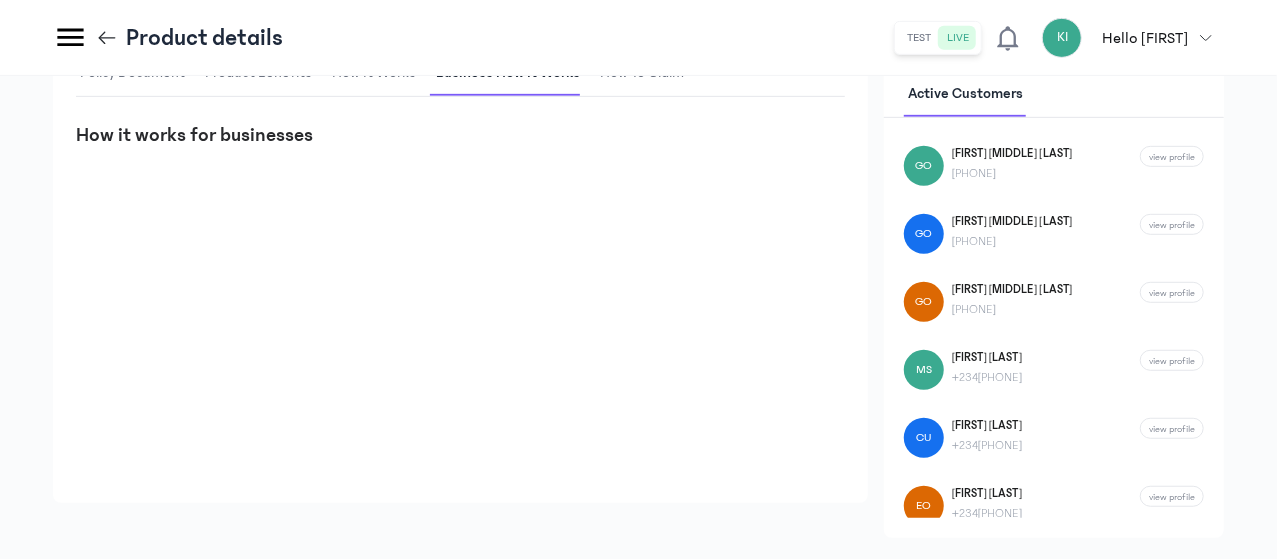 scroll, scrollTop: 488, scrollLeft: 0, axis: vertical 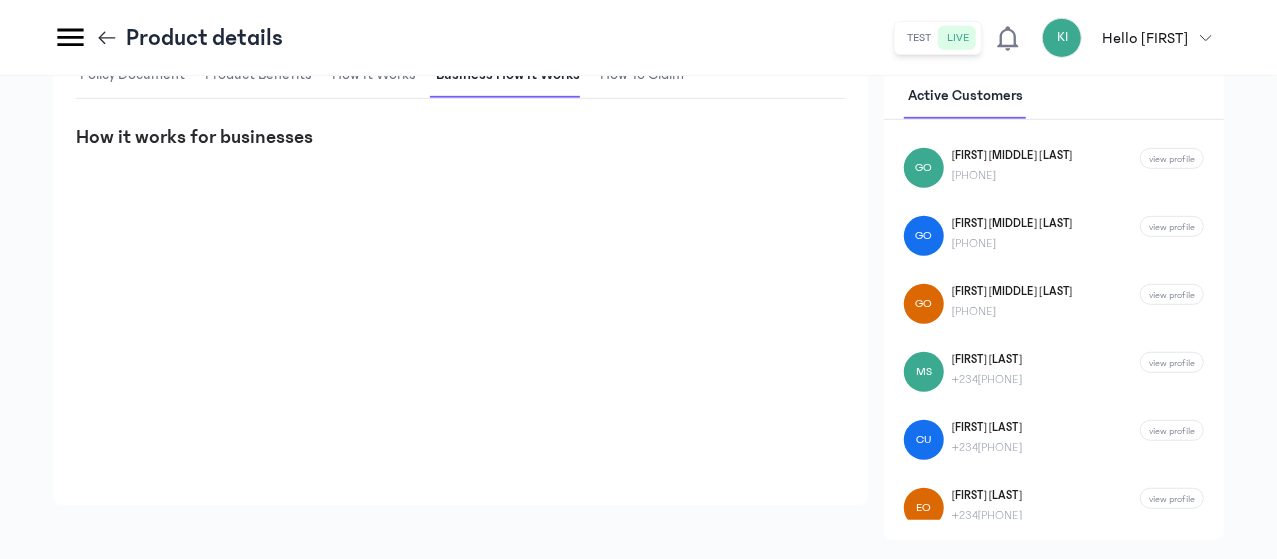 click on "How to claim" at bounding box center (642, 75) 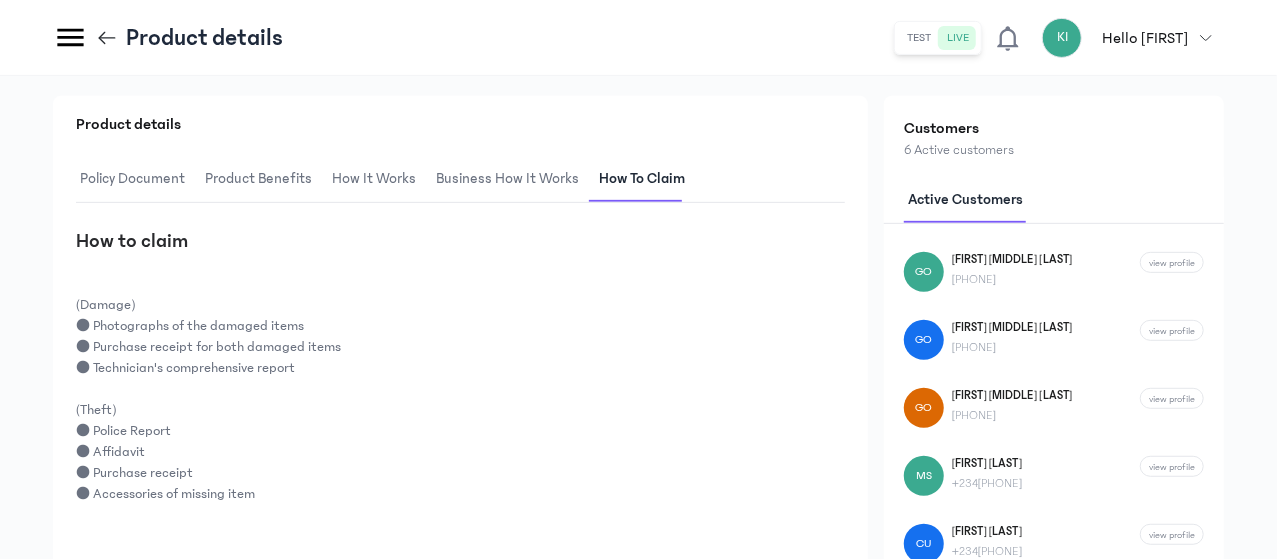 scroll, scrollTop: 382, scrollLeft: 0, axis: vertical 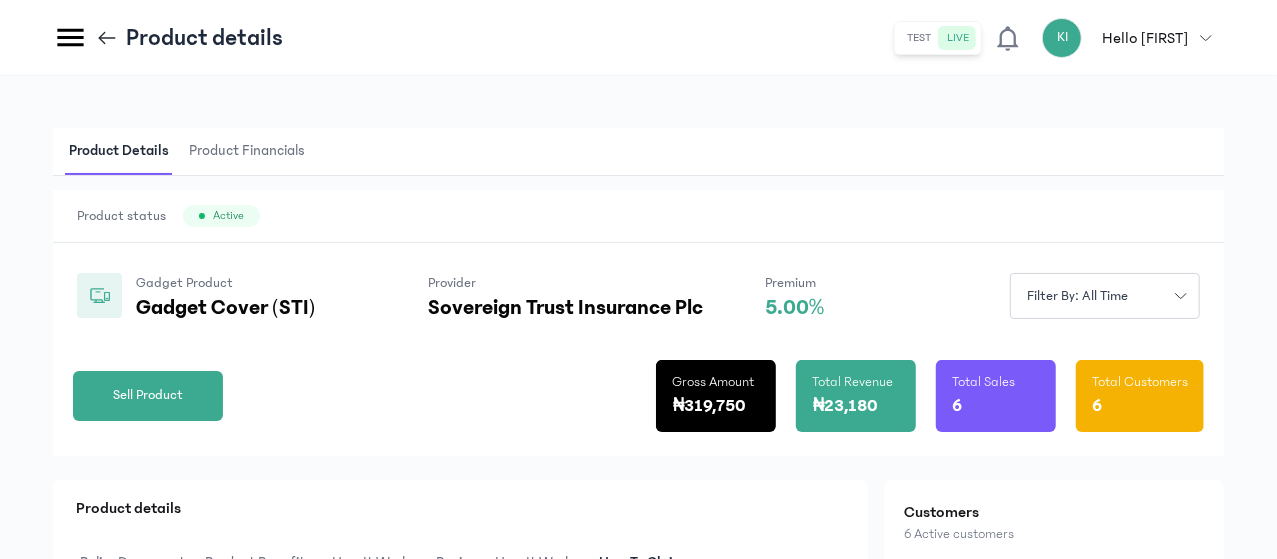click on "Product Financials" at bounding box center (247, 151) 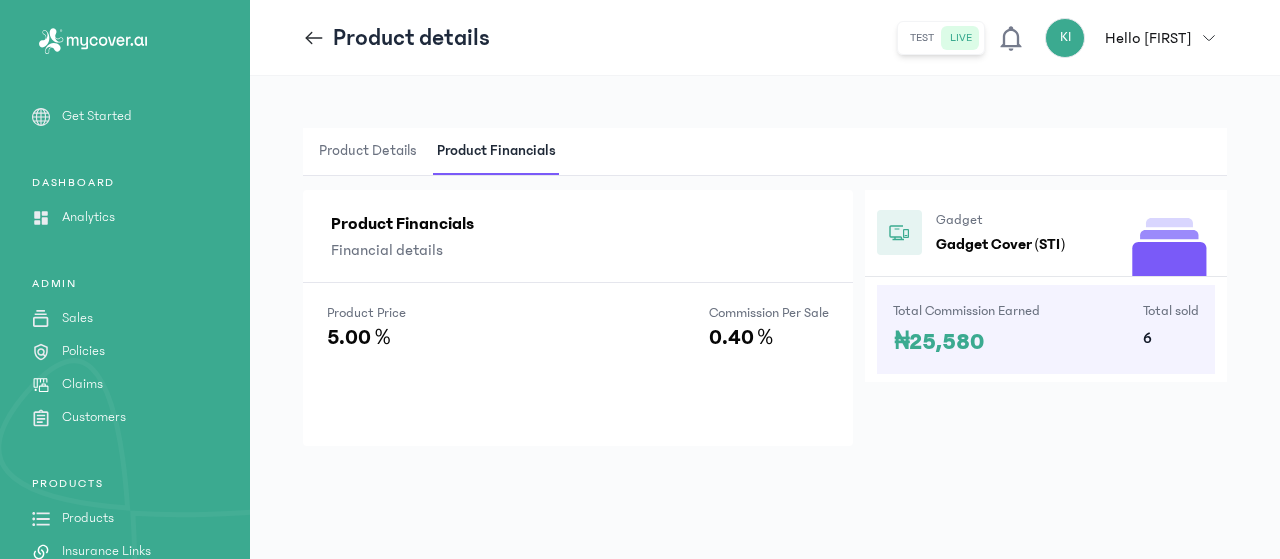 click on "Product Details" at bounding box center [368, 151] 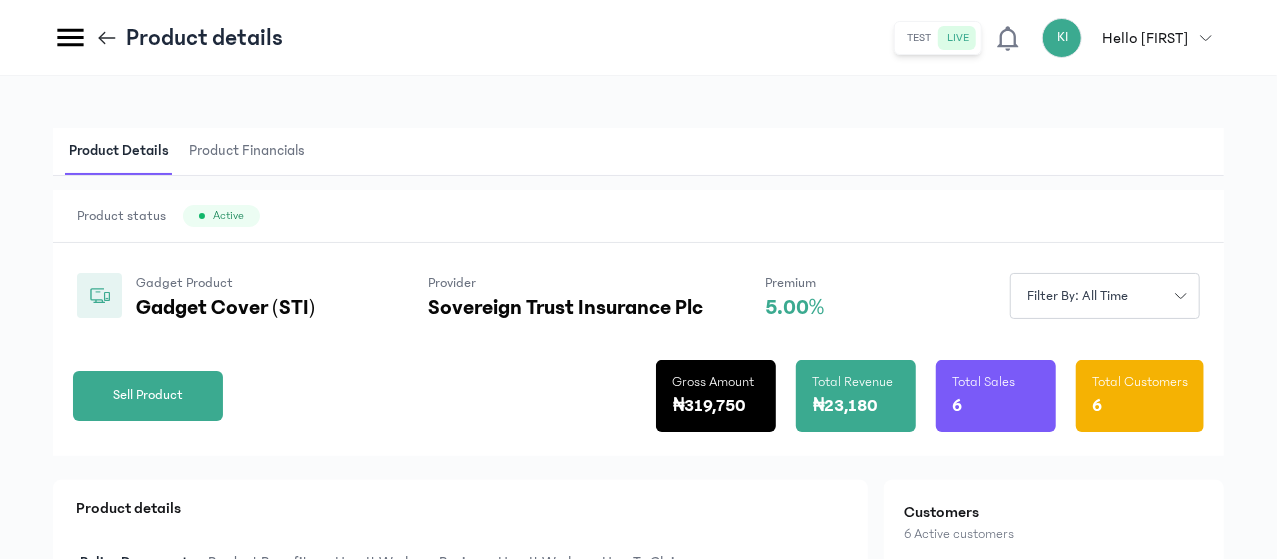 click on "Sell Product" at bounding box center (148, 395) 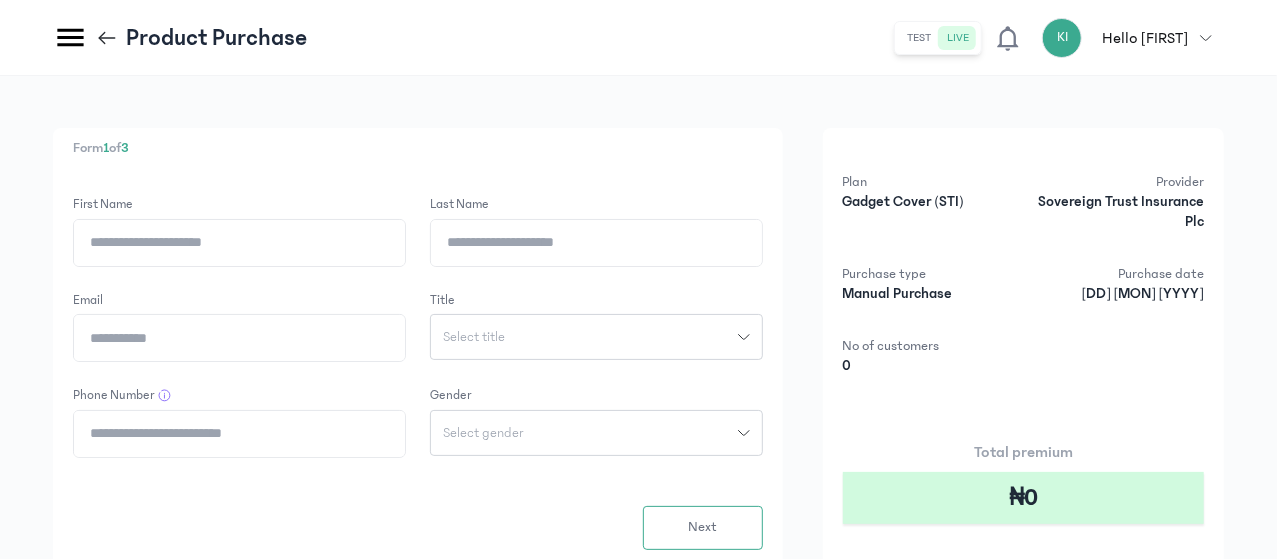 click 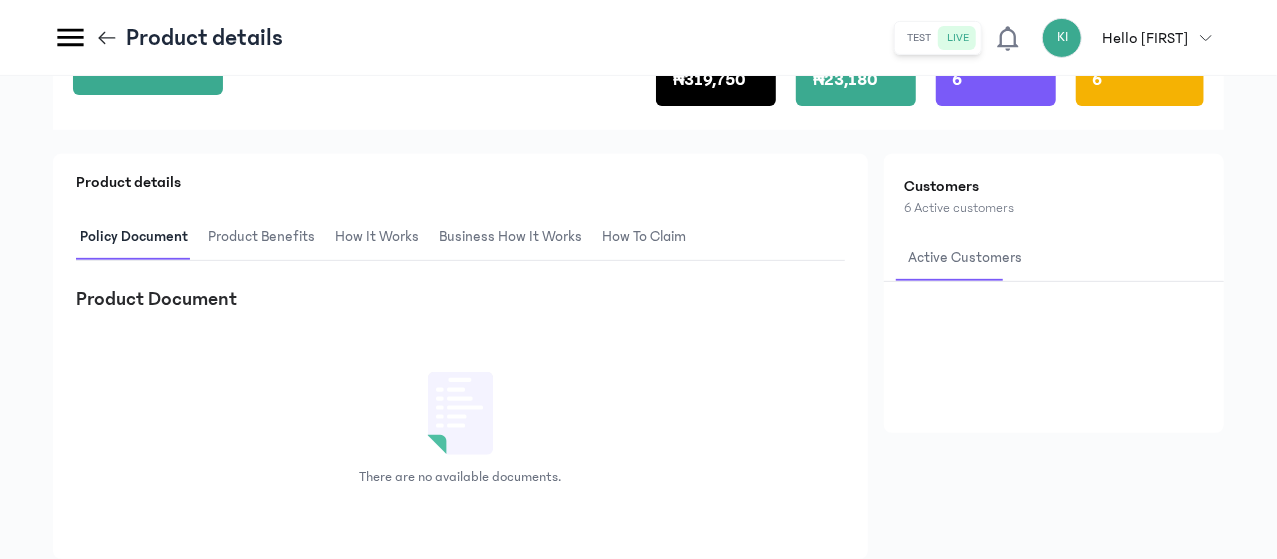 scroll, scrollTop: 327, scrollLeft: 0, axis: vertical 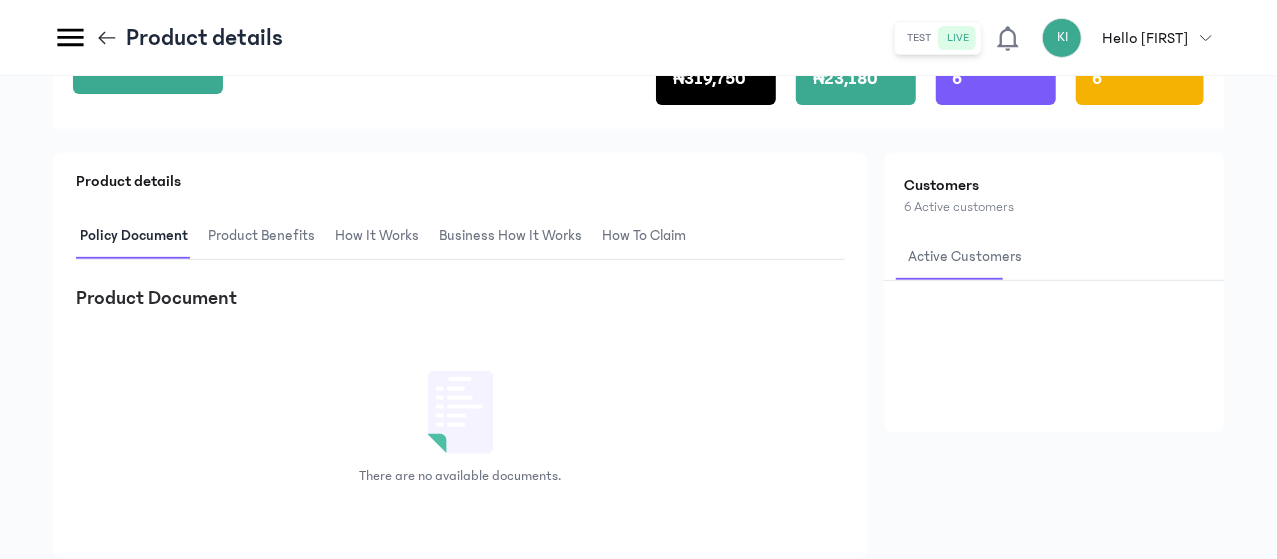 click on "How to claim" at bounding box center [644, 236] 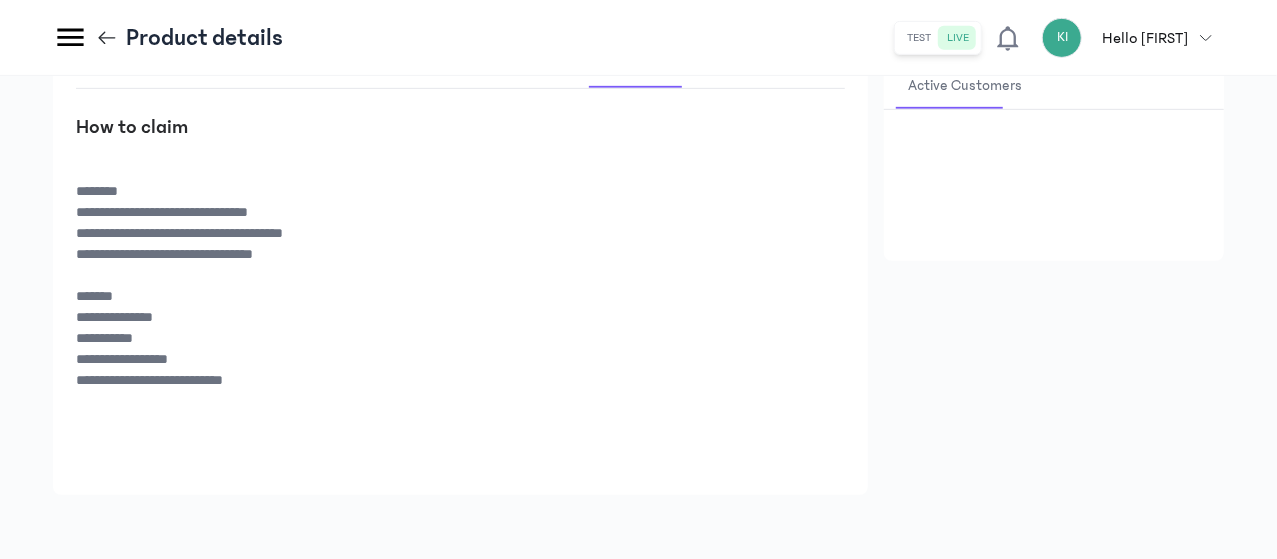 scroll, scrollTop: 573, scrollLeft: 0, axis: vertical 